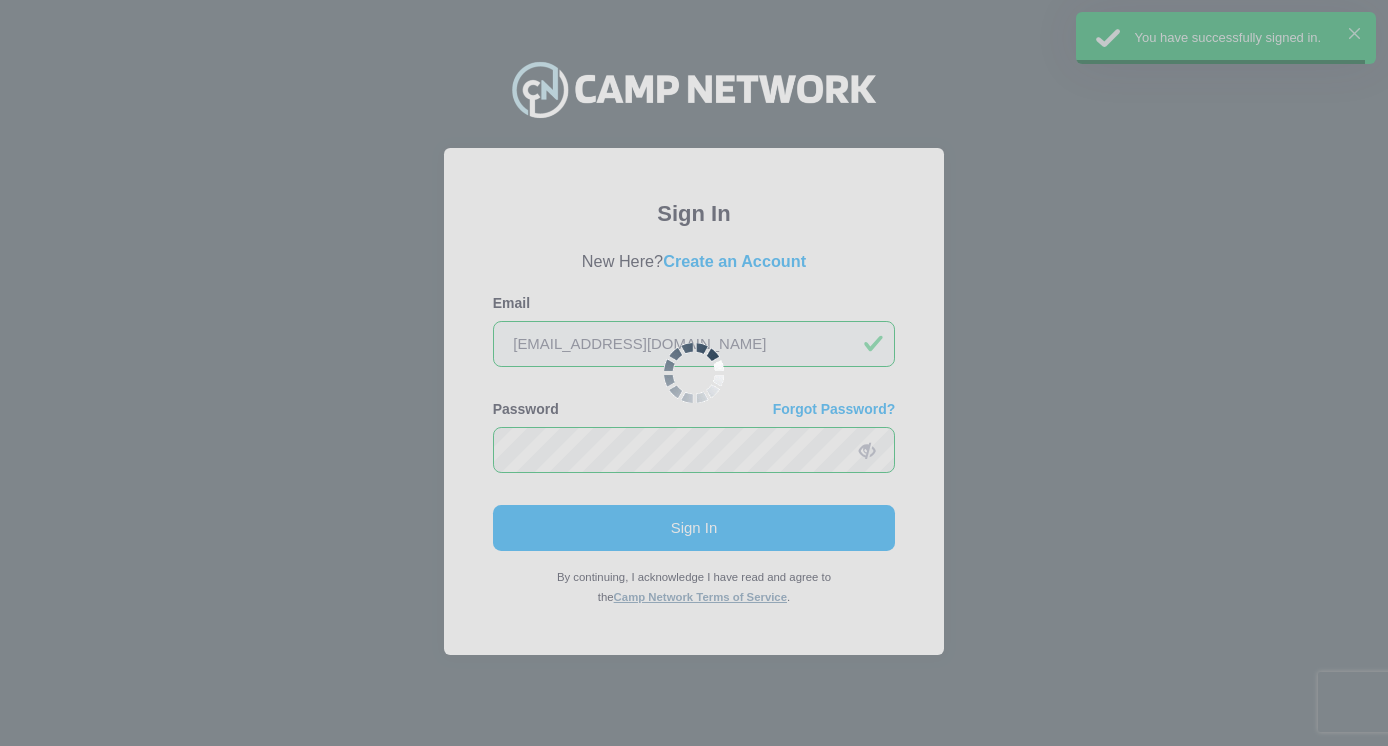 scroll, scrollTop: 0, scrollLeft: 0, axis: both 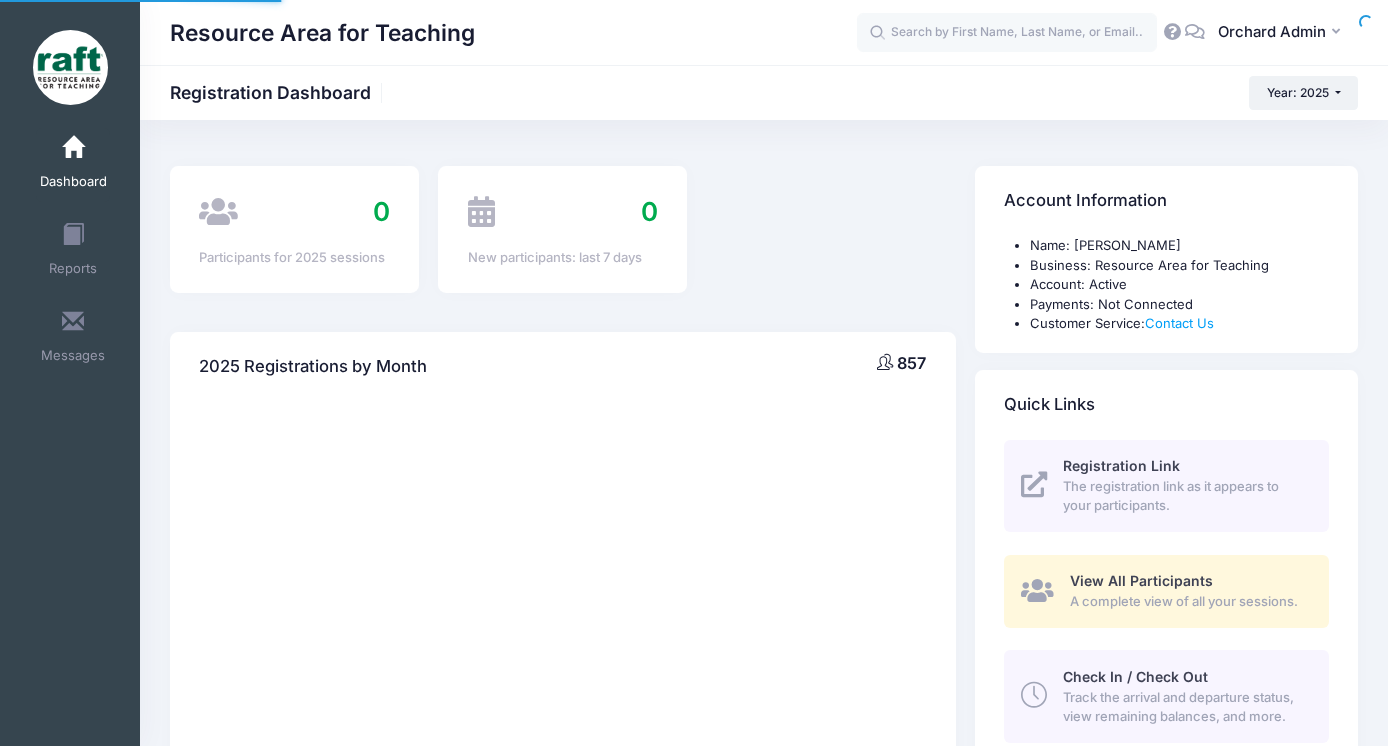 select 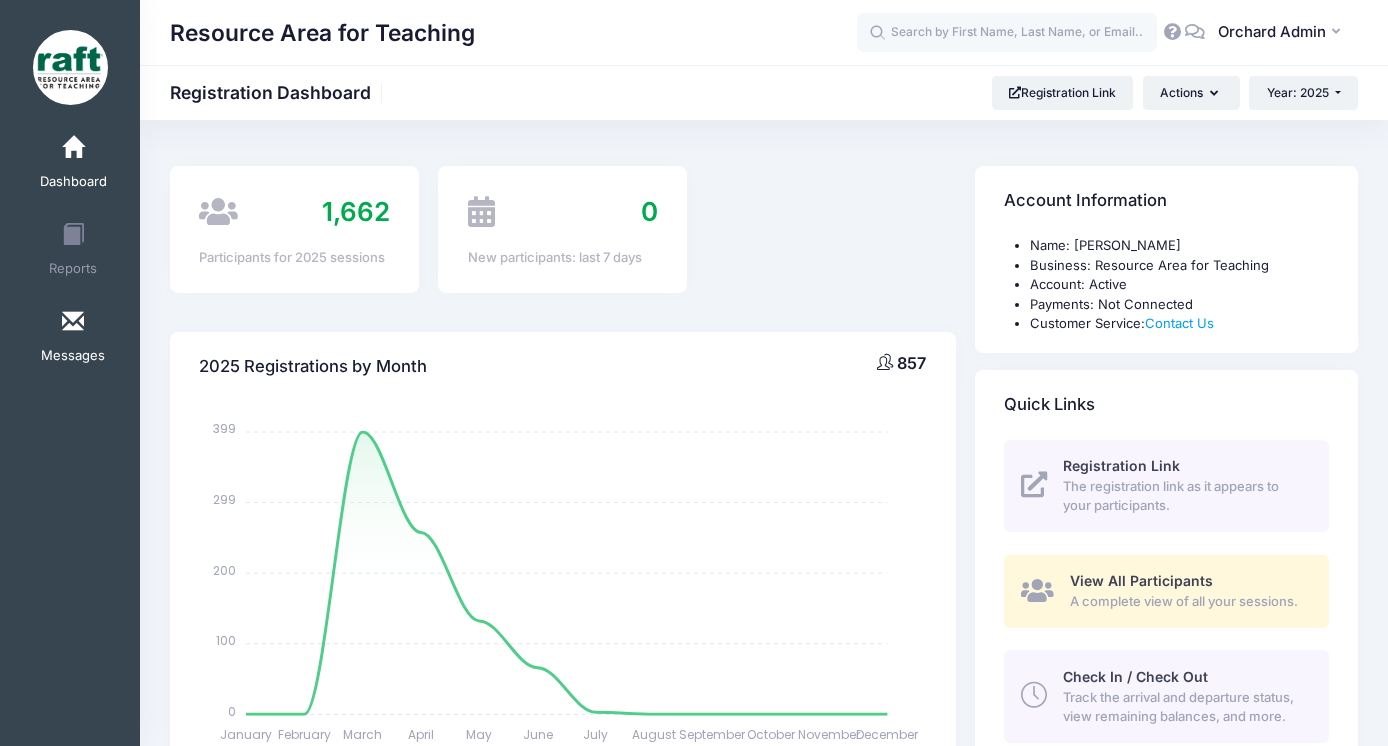 click at bounding box center [73, 322] 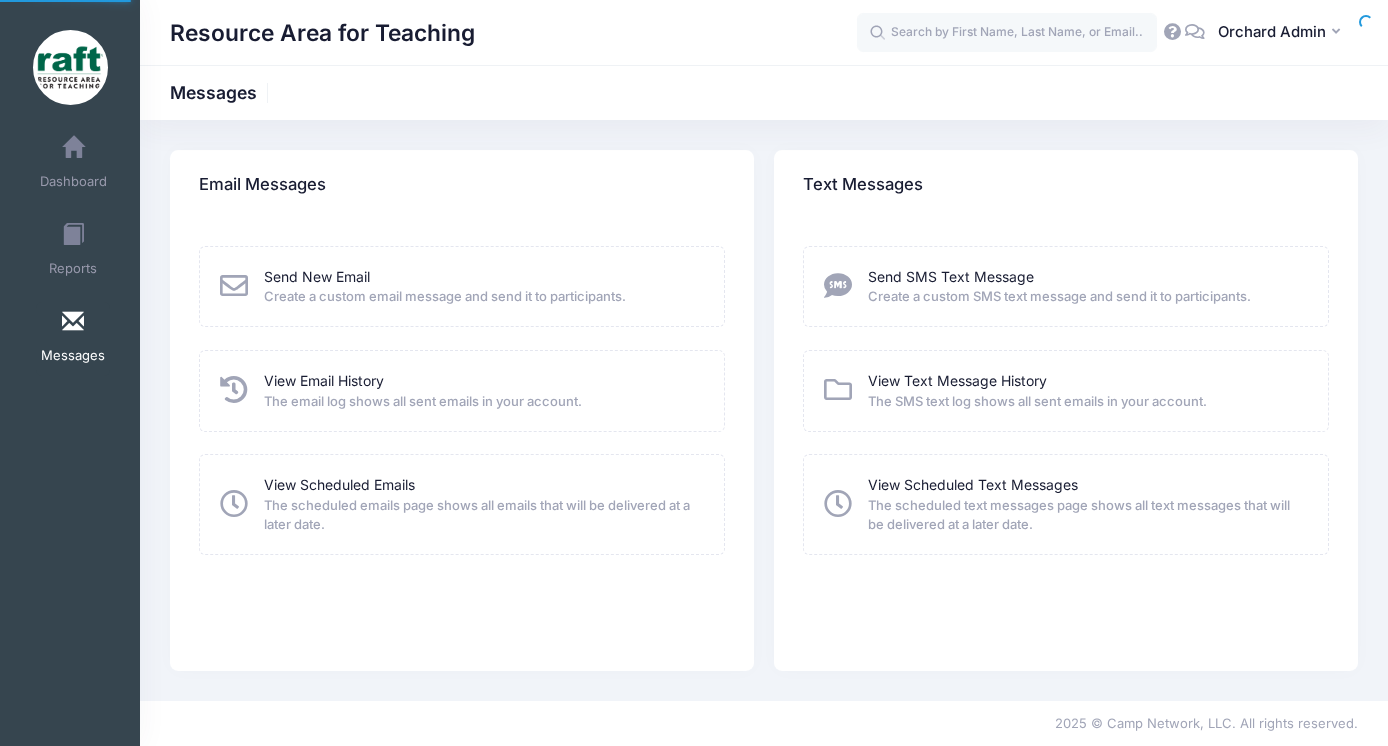 scroll, scrollTop: 0, scrollLeft: 0, axis: both 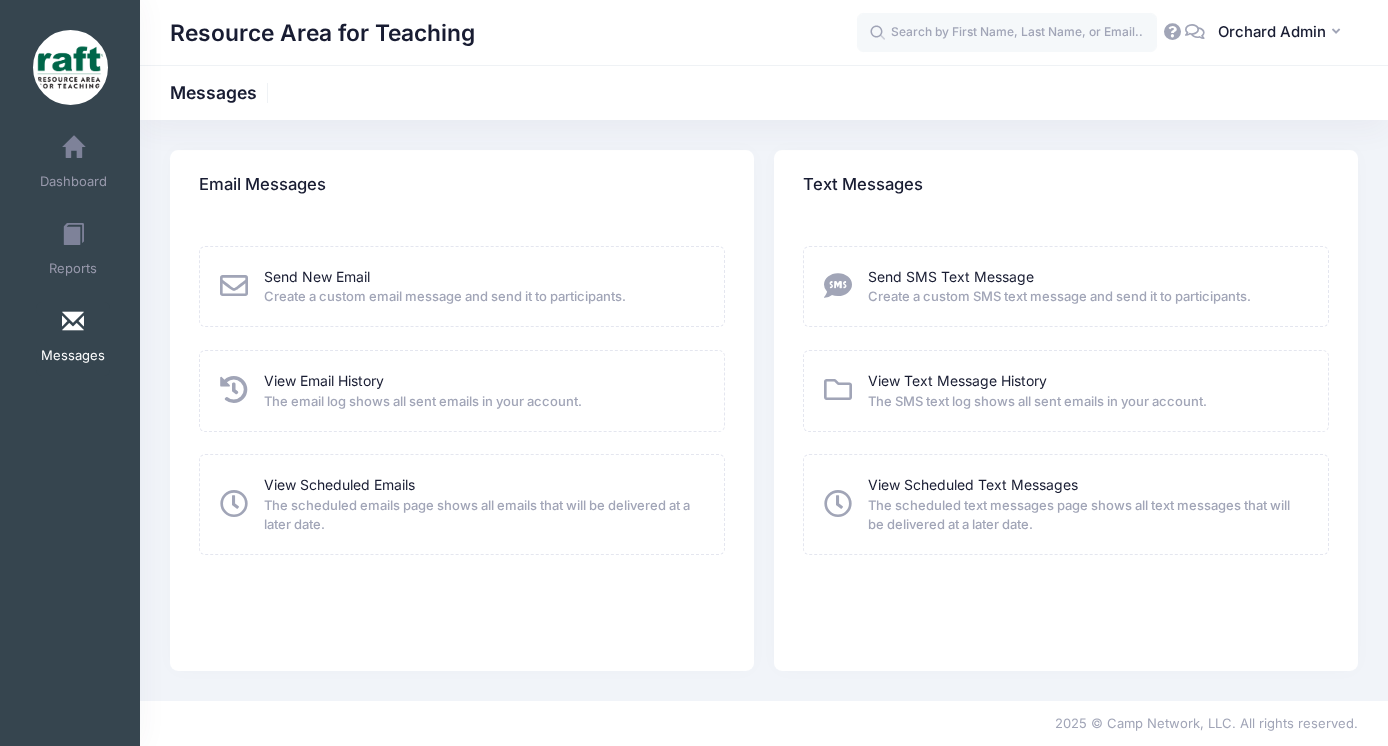 click on "Create a custom email message and send it to participants." at bounding box center (445, 297) 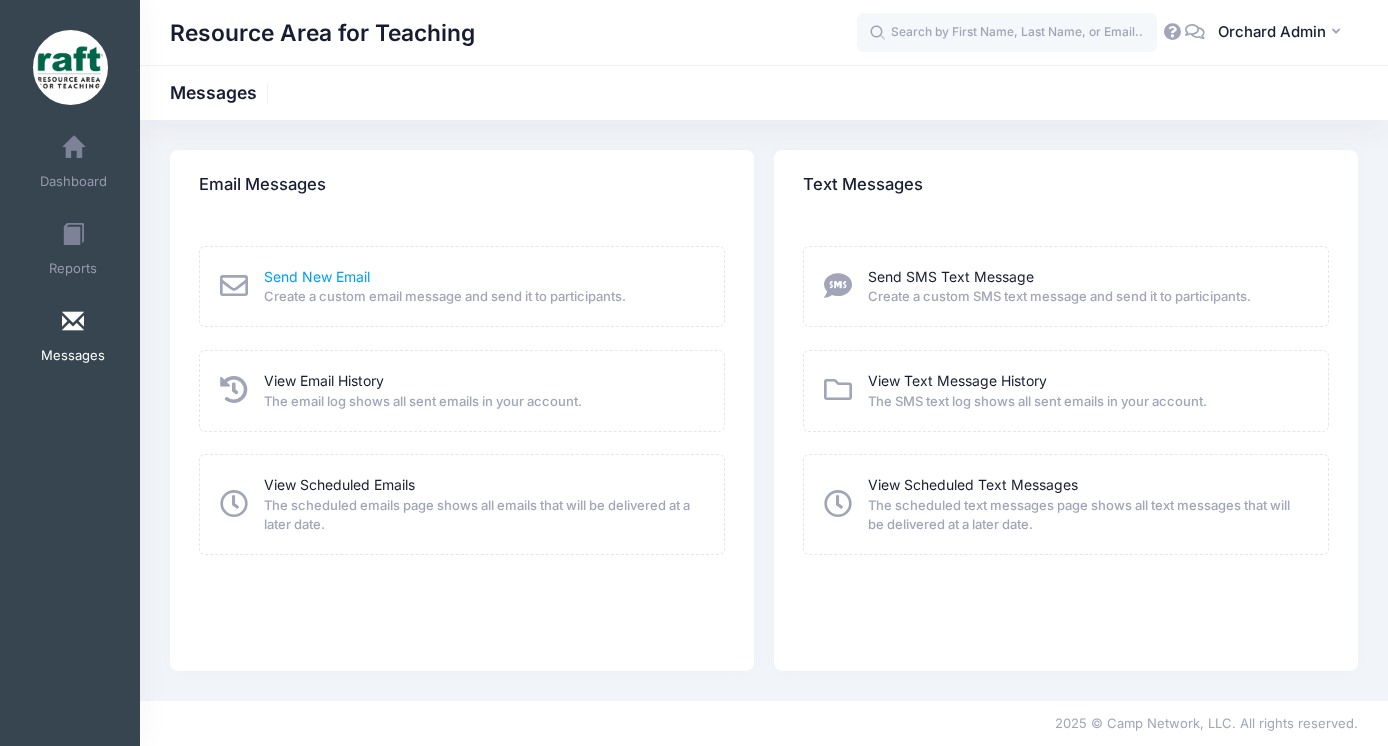 click on "Send New Email" at bounding box center [317, 276] 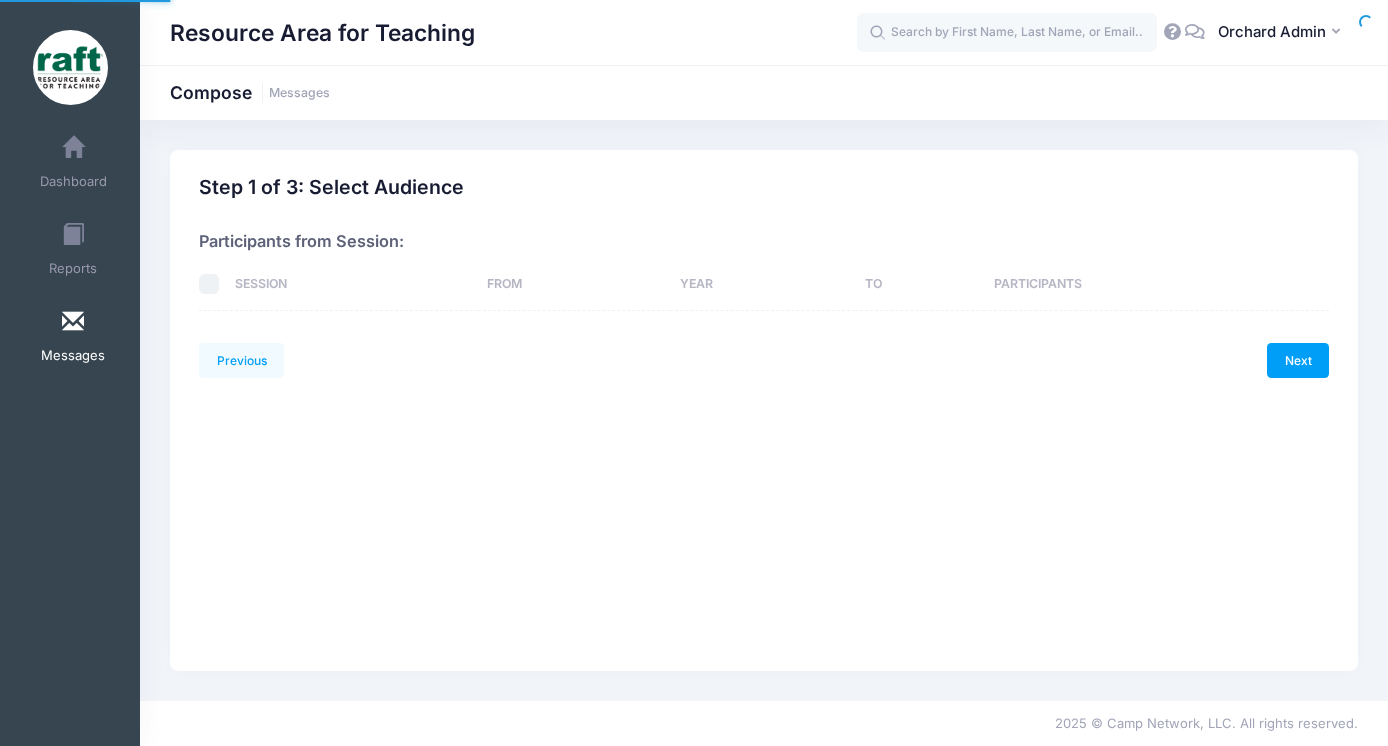 scroll, scrollTop: 0, scrollLeft: 0, axis: both 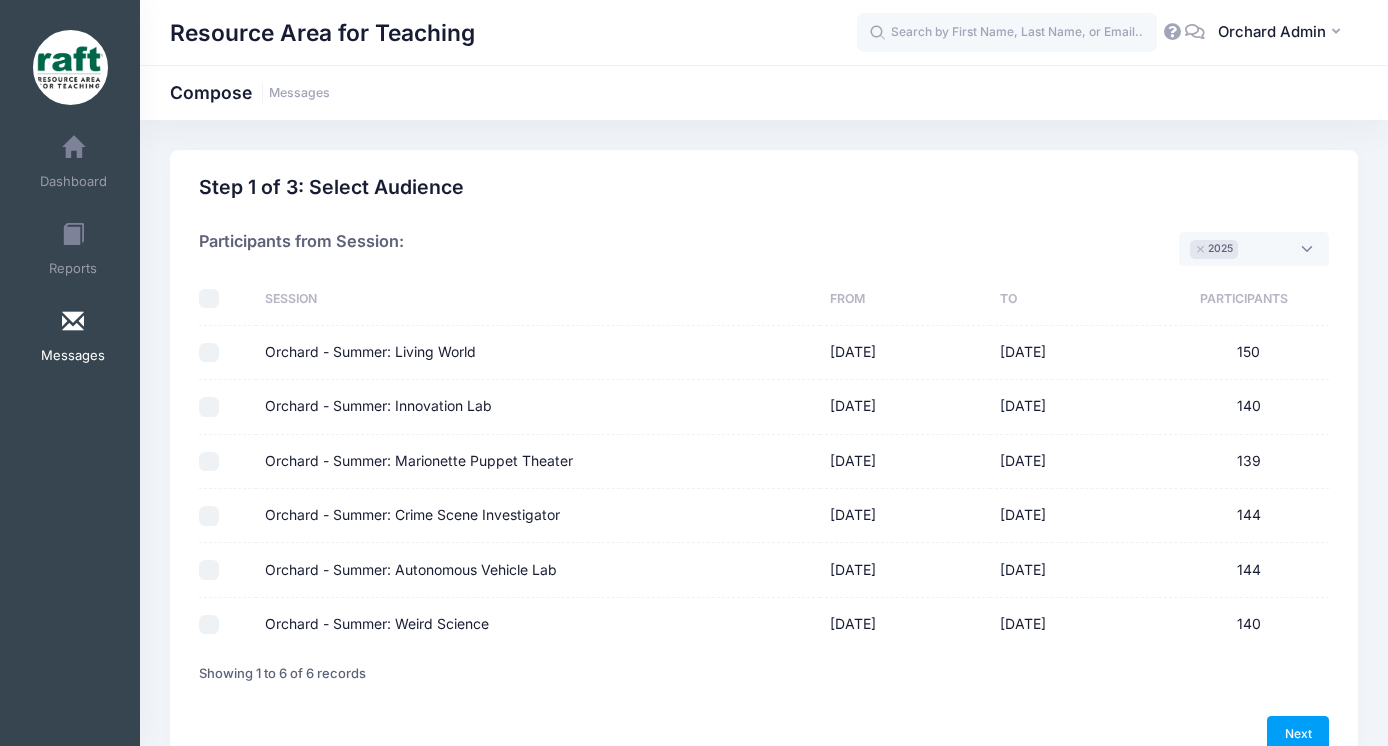 click on "Orchard - Summer: Crime Scene Investigator" at bounding box center (209, 516) 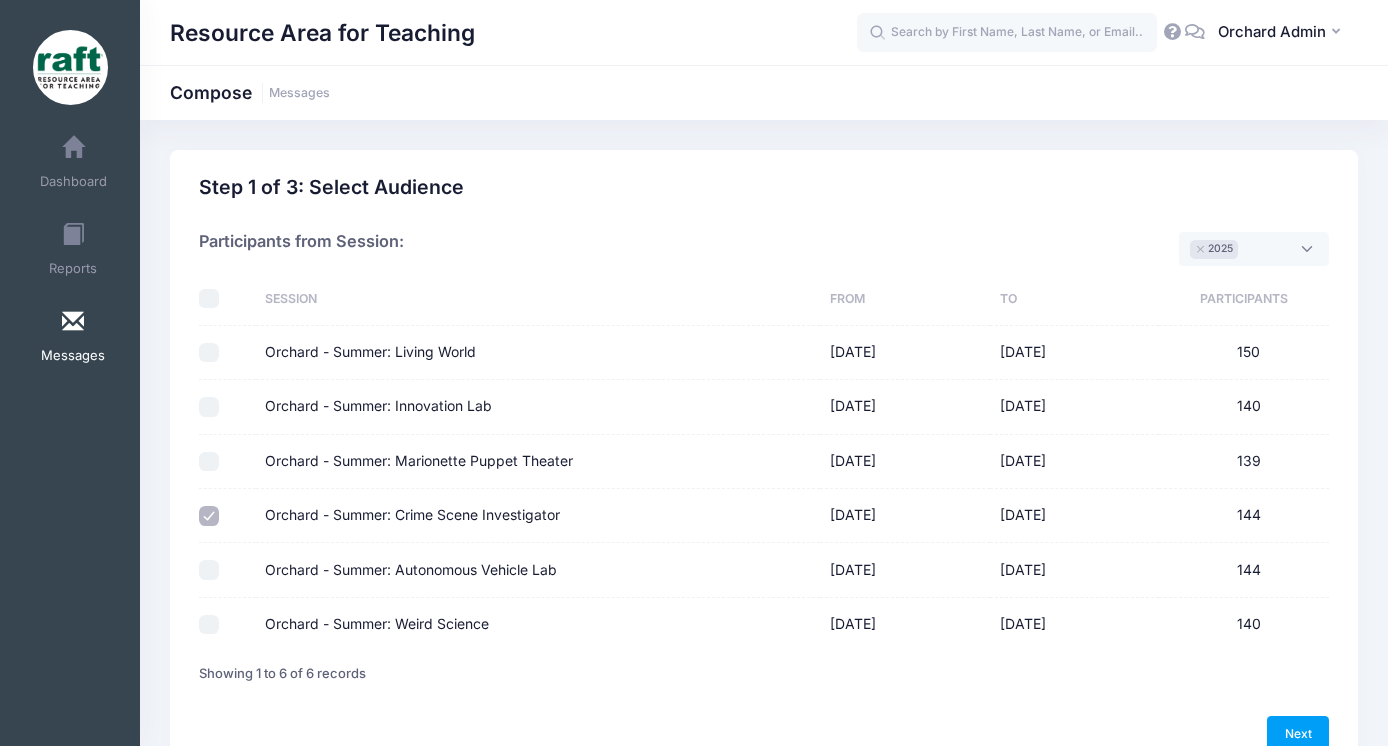 scroll, scrollTop: 106, scrollLeft: 0, axis: vertical 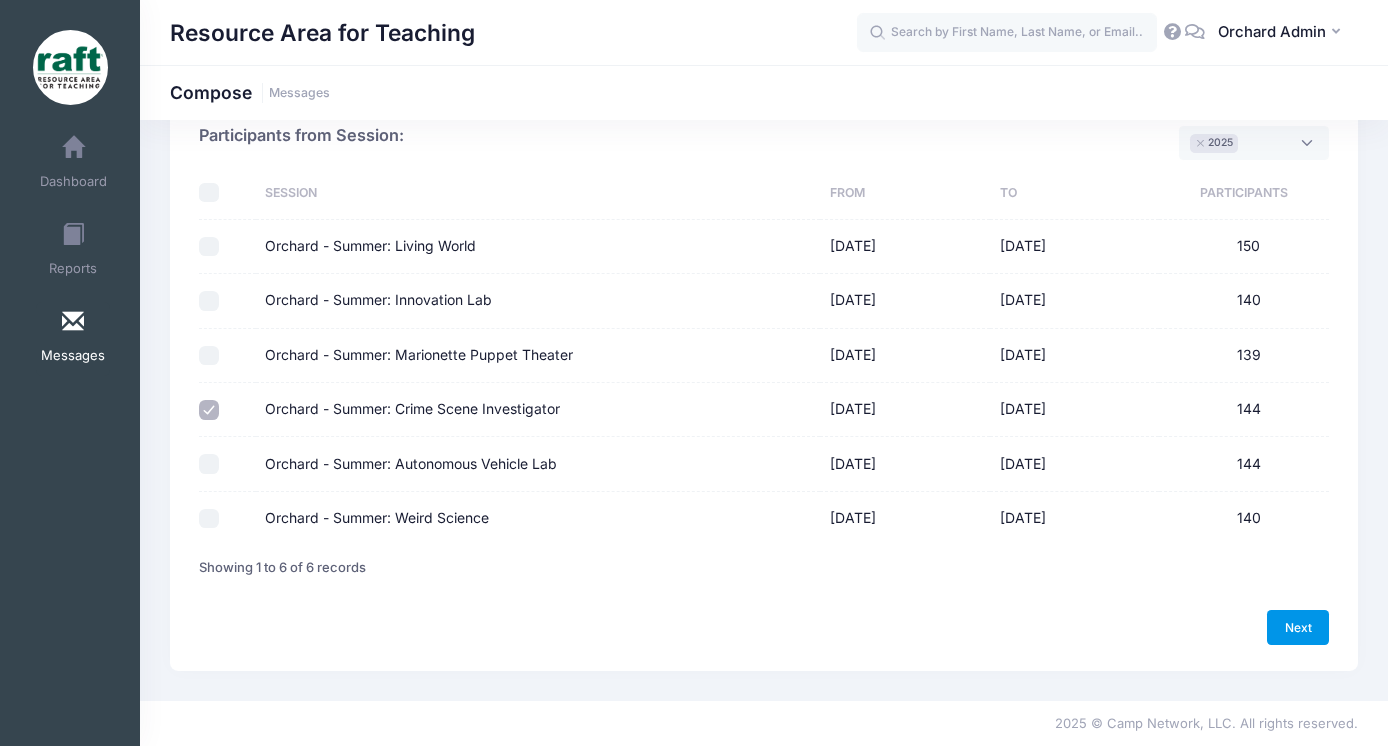 click on "Next" at bounding box center [1298, 627] 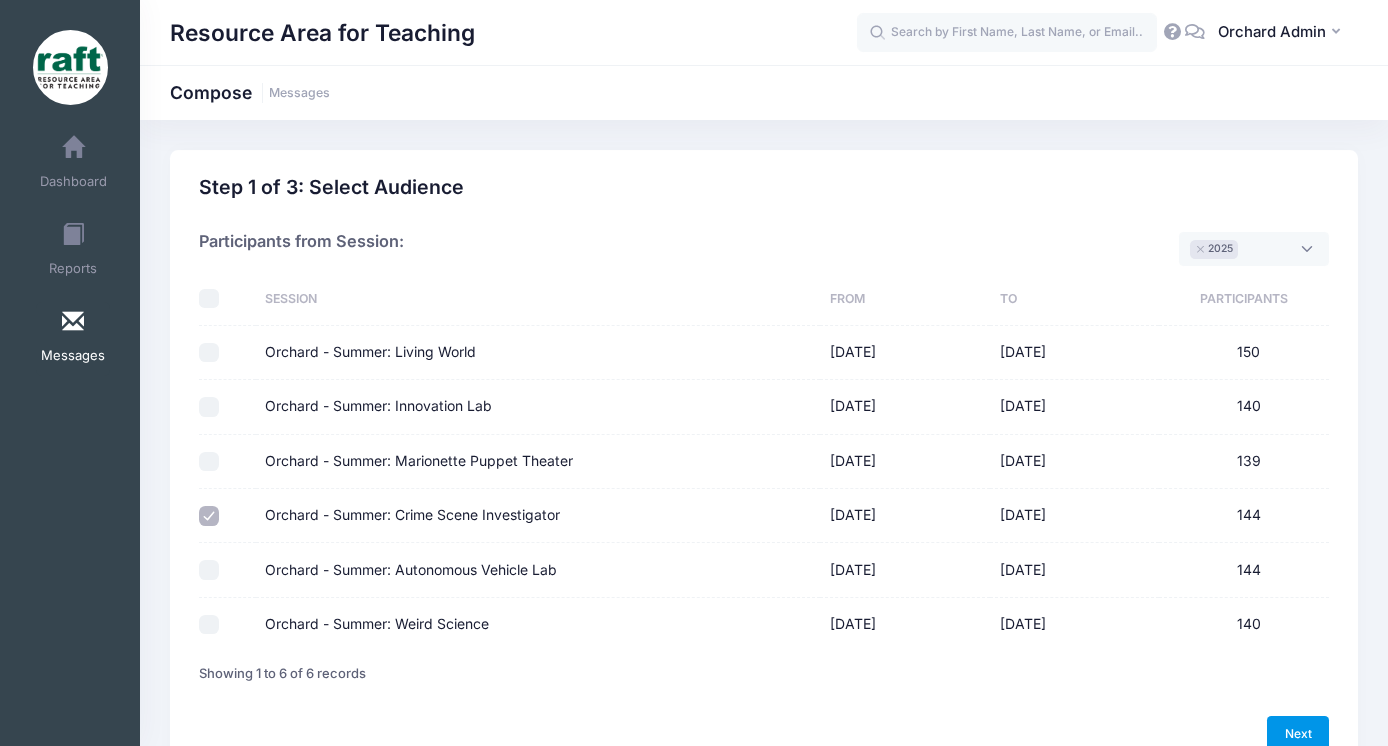 select on "50" 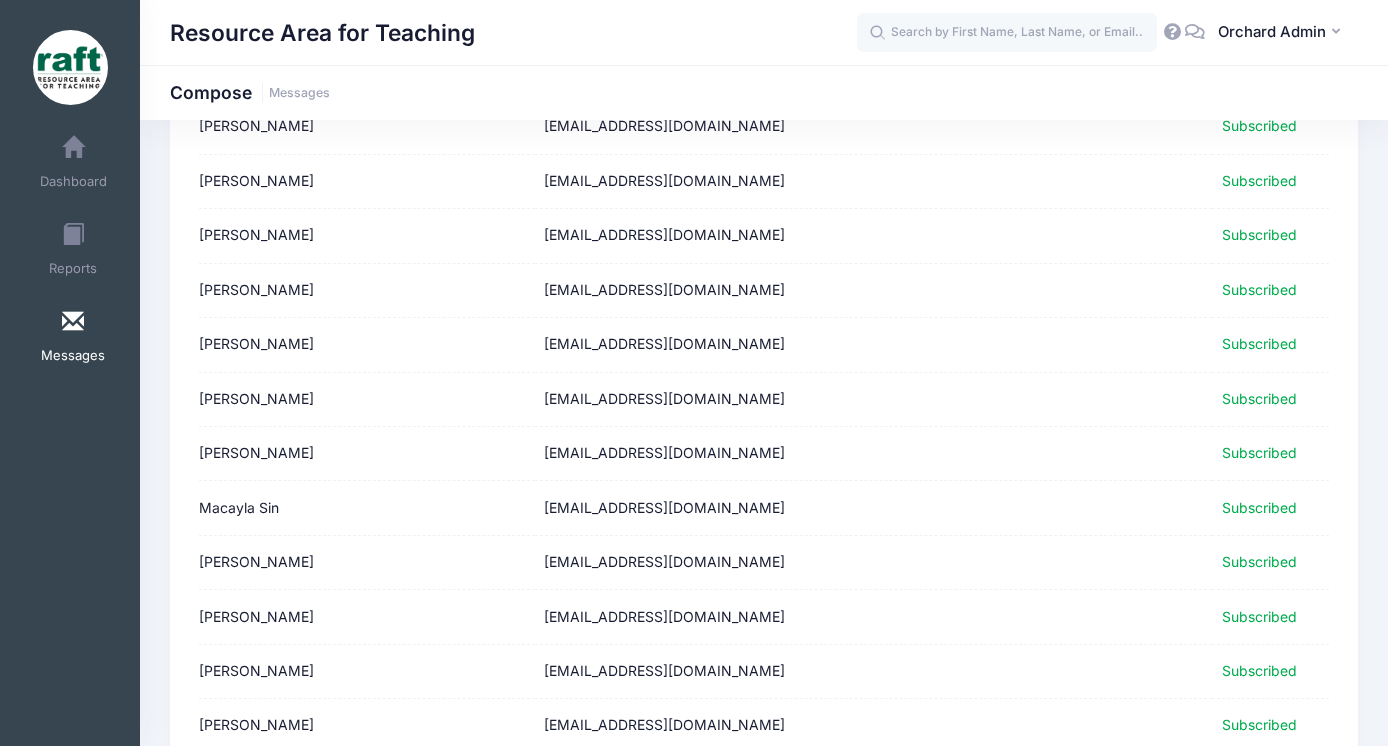 scroll, scrollTop: 2492, scrollLeft: 0, axis: vertical 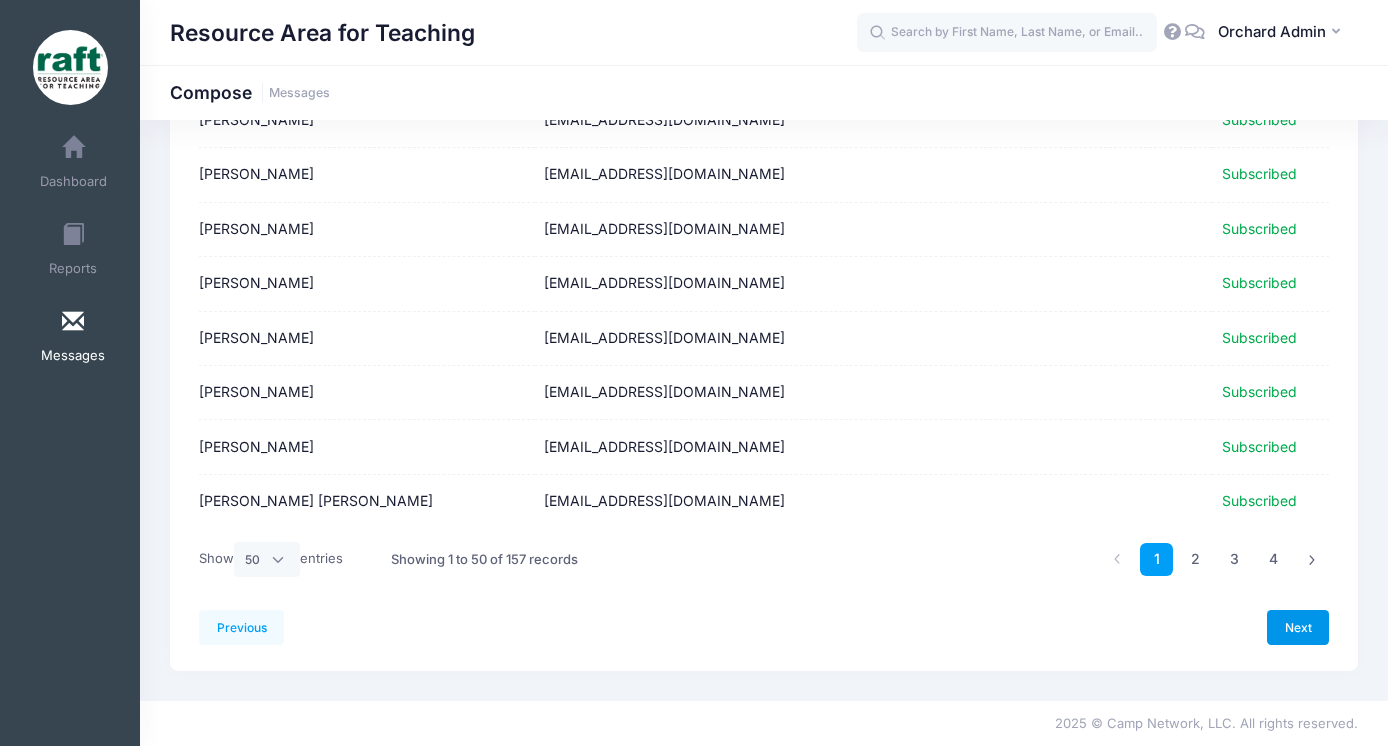 click on "Next" at bounding box center [1298, 627] 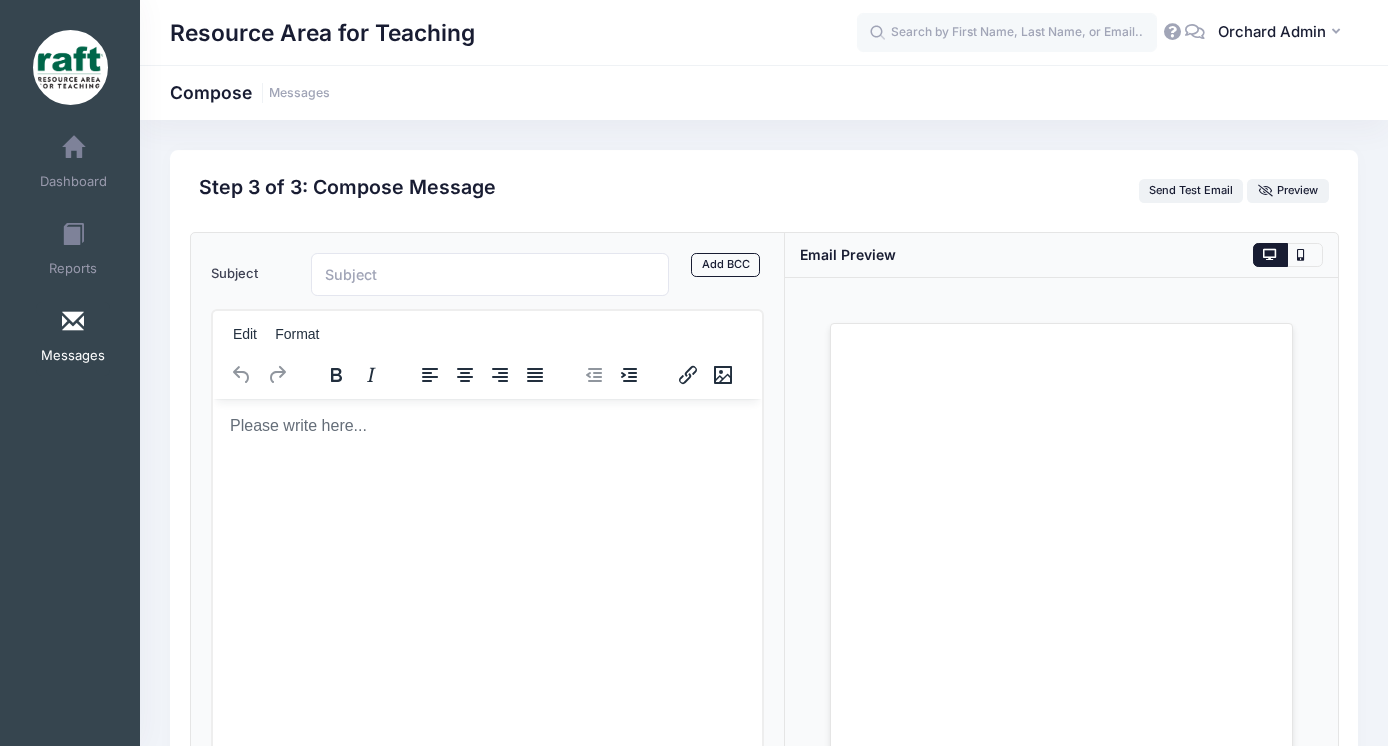 scroll, scrollTop: 0, scrollLeft: 0, axis: both 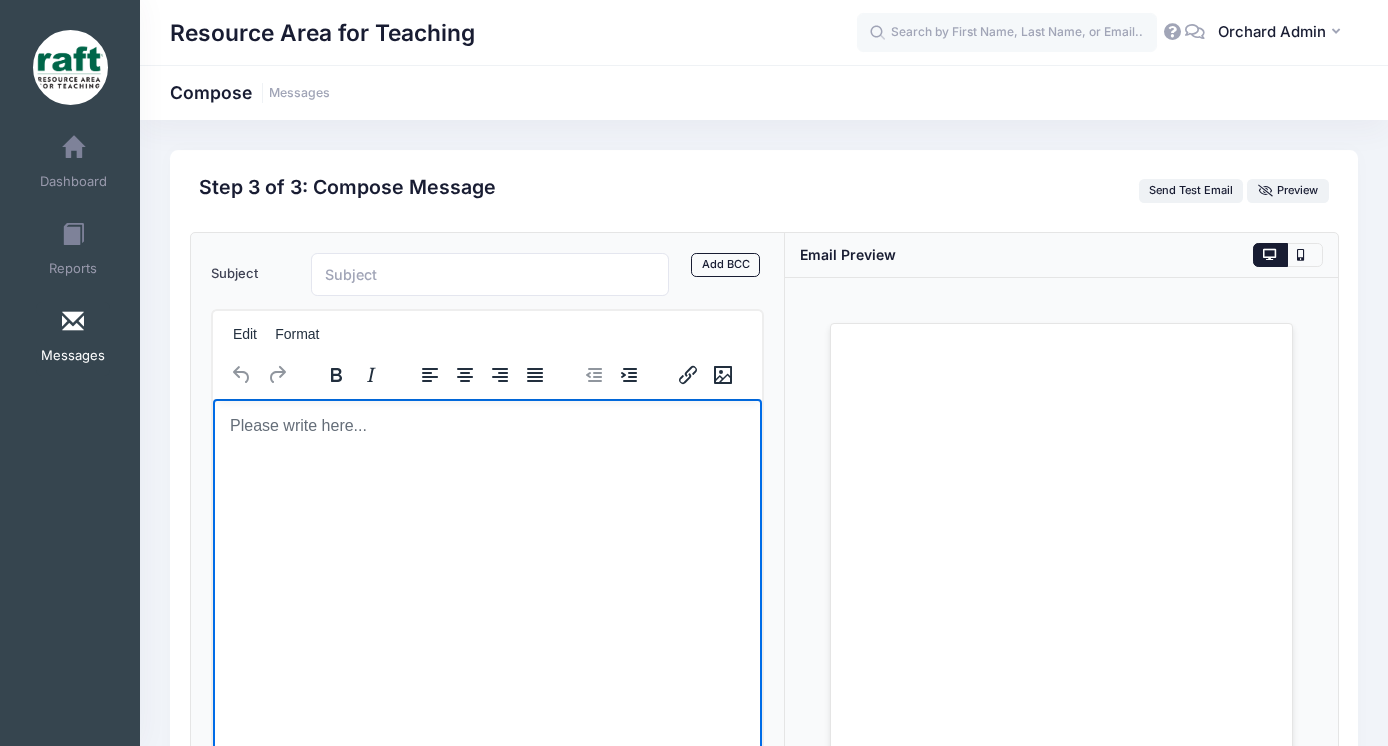 click at bounding box center [486, 425] 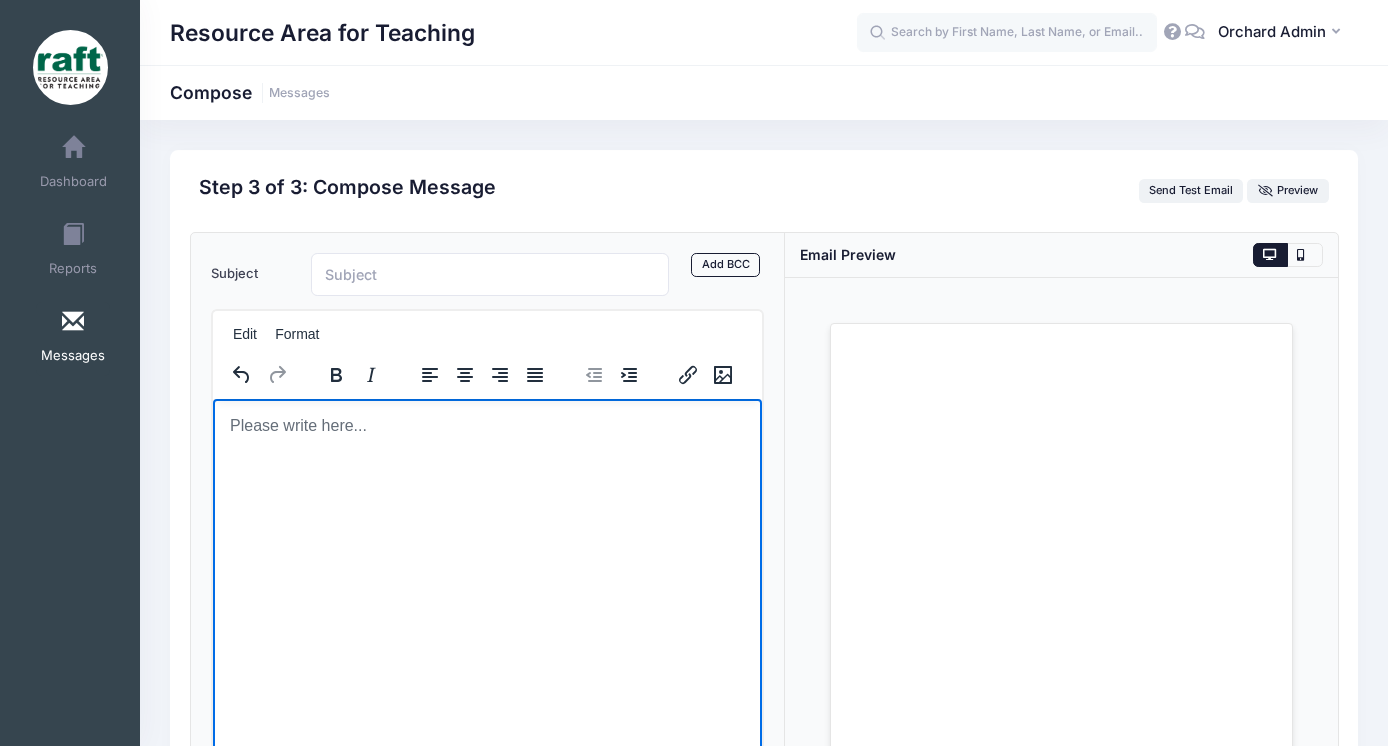 scroll, scrollTop: 60, scrollLeft: 0, axis: vertical 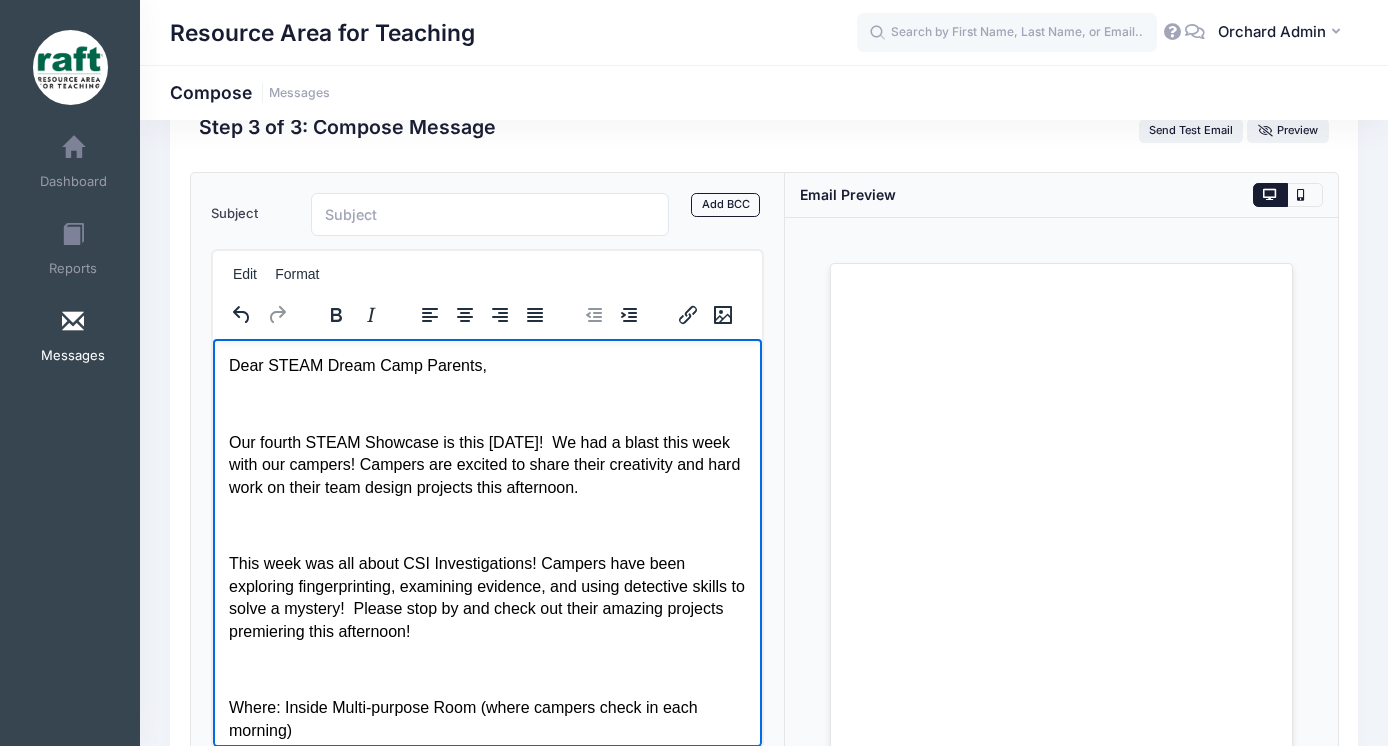 click on "Dear STEAM Dream Camp Parents,  Our fourth STEAM Showcase is this Today!  We had a blast this week with our campers! Campers are excited to share their creativity and hard work on their team design projects this afternoon. This week was all about CSI Investigations! Campers have been exploring fingerprinting, examining evidence, and using detective skills to solve a mystery!  Please stop by and check out their amazing projects premiering this afternoon!  Where: Inside Multi-purpose Room (where campers check in each morning) When: Anytime between 3 - 3:40 pm on Wednesday (7/2/2025) Before entering the Multi-purpose room, you will be signing out your camper at a table. Please make sure to have your ID ready! We look forward to seeing you this afternoon. Kind regards, STEAM Dream Camp Team" at bounding box center (486, 712) 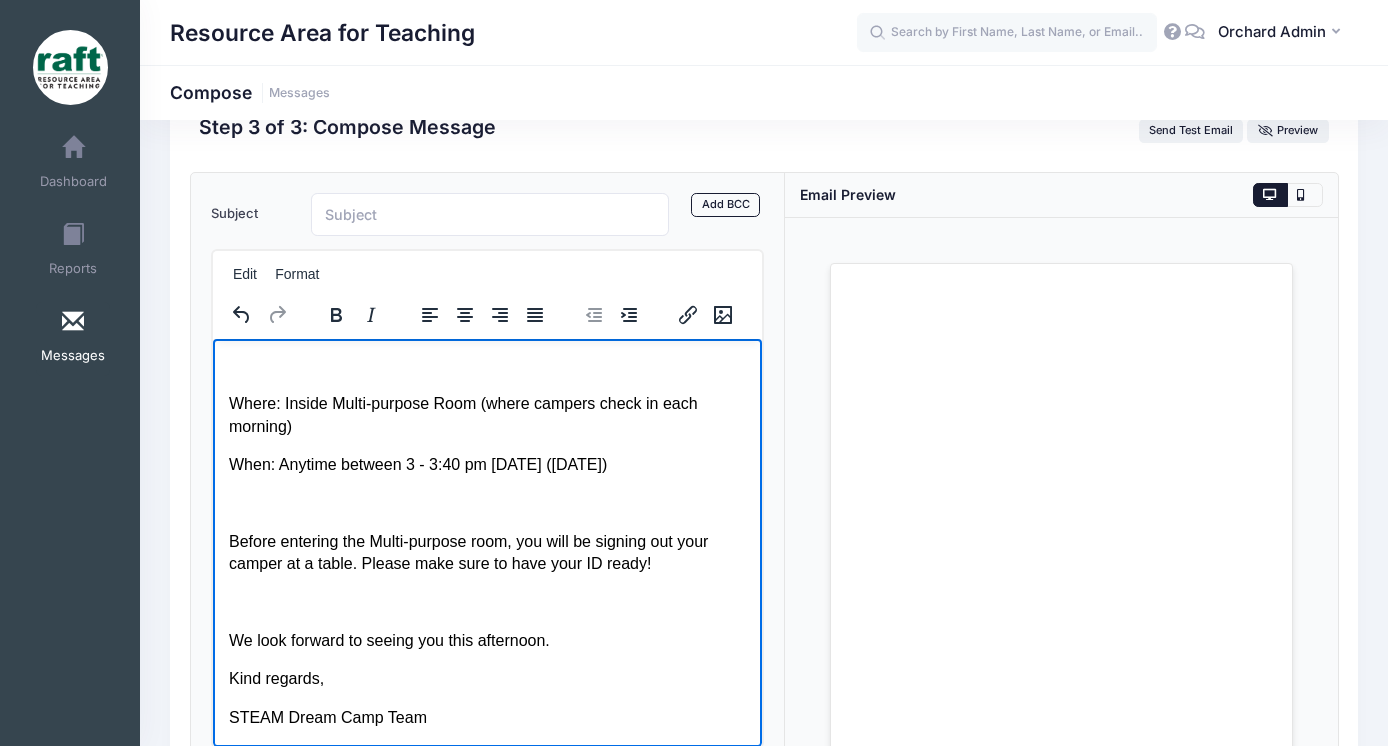 click at bounding box center (486, 502) 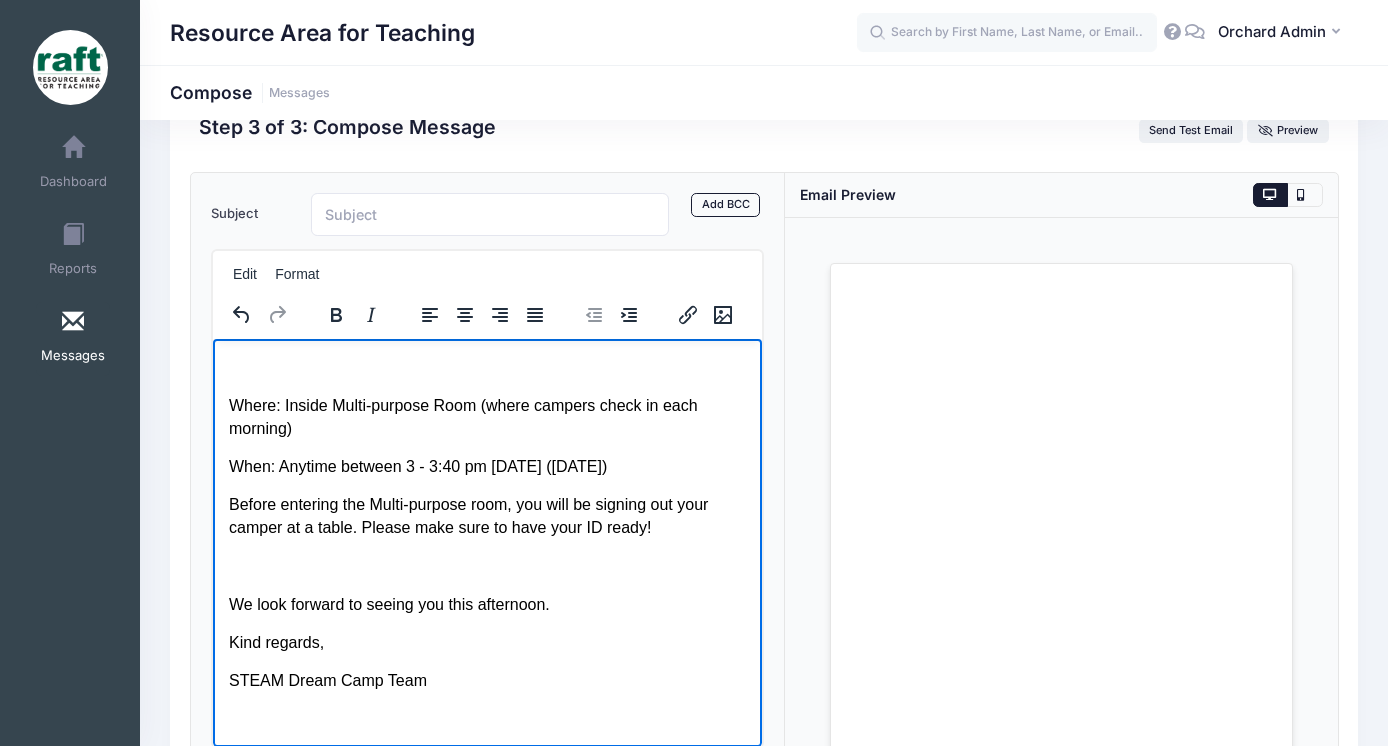 click at bounding box center [486, 565] 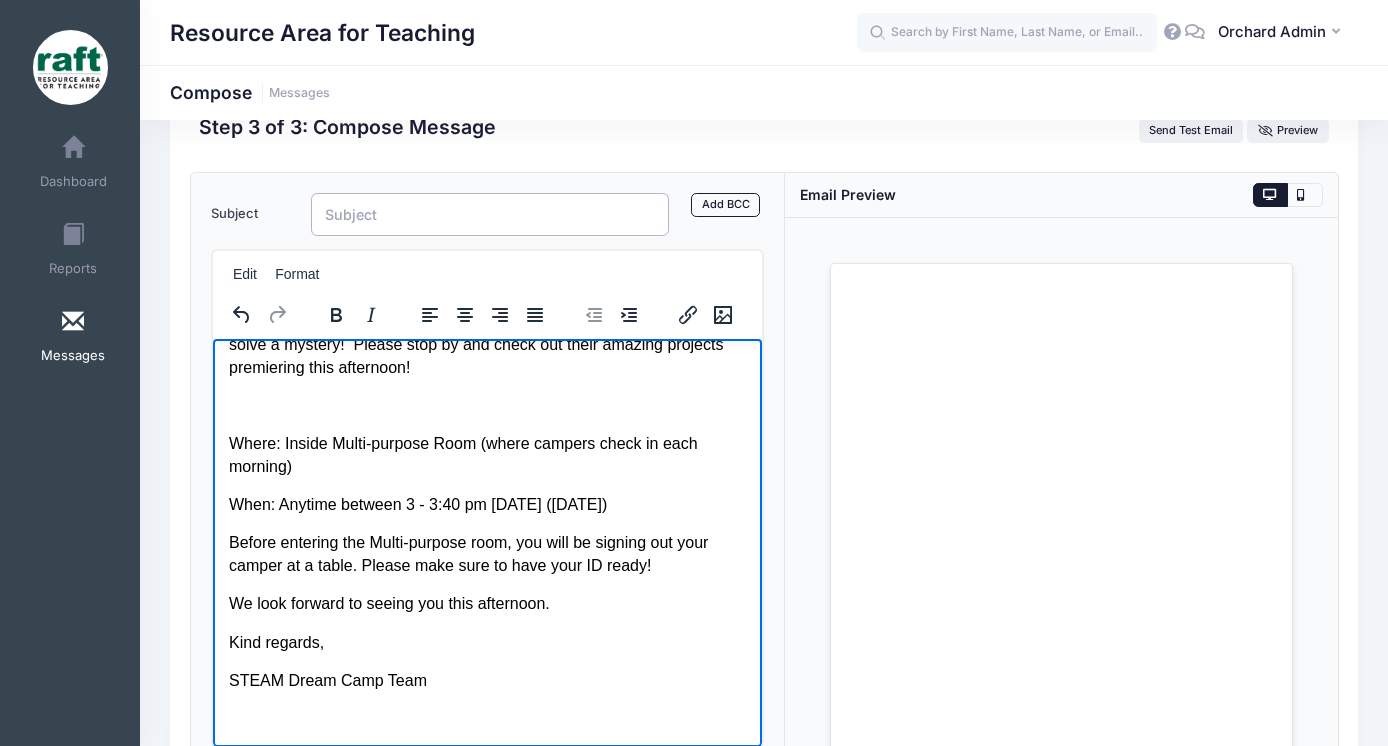 click on "Subject" at bounding box center (490, 214) 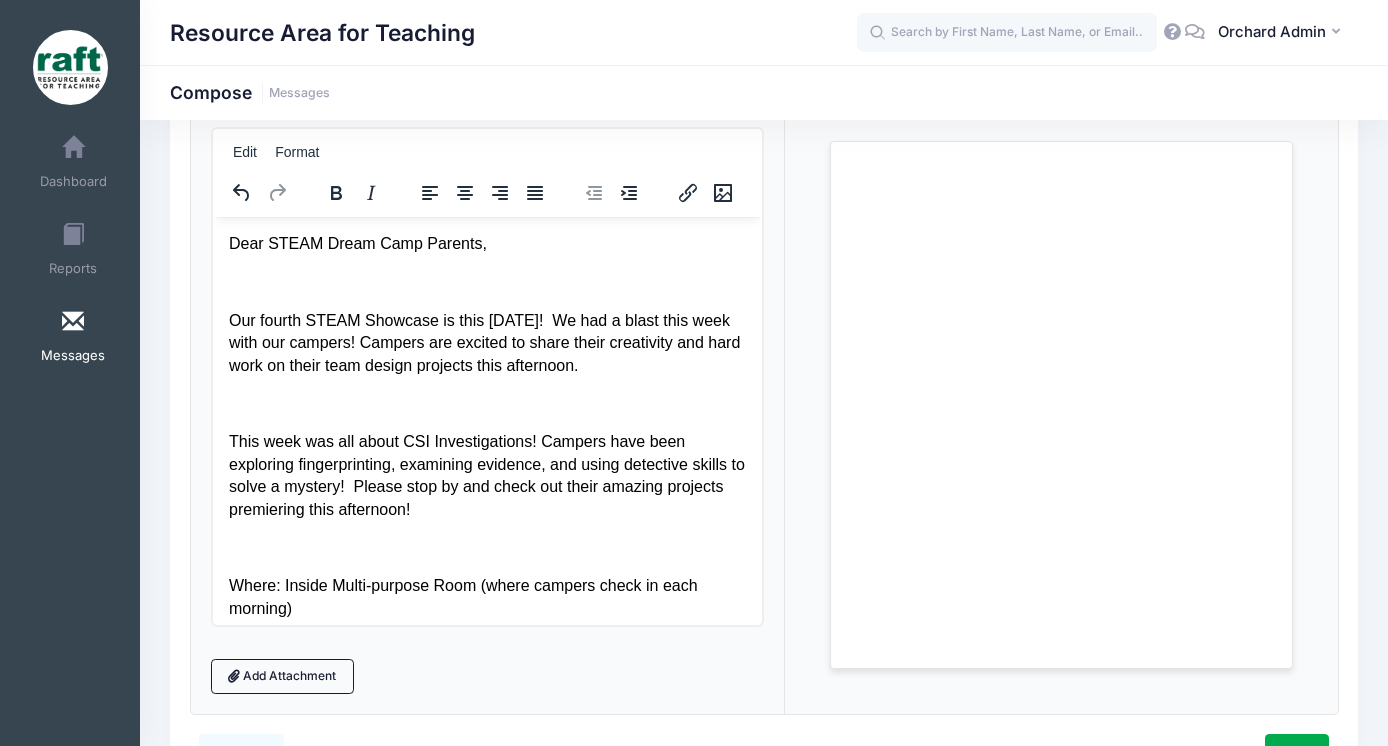 scroll, scrollTop: 180, scrollLeft: 0, axis: vertical 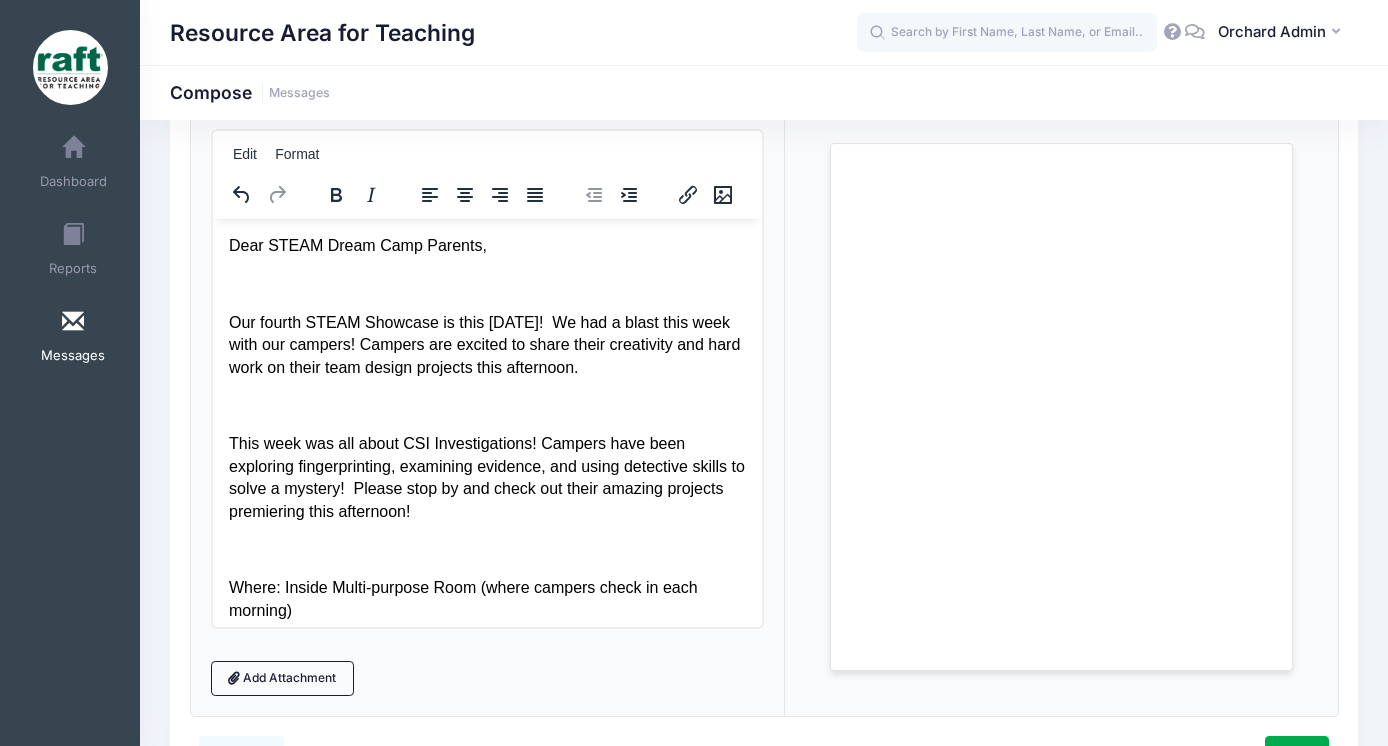 type on "Showcase Friday!" 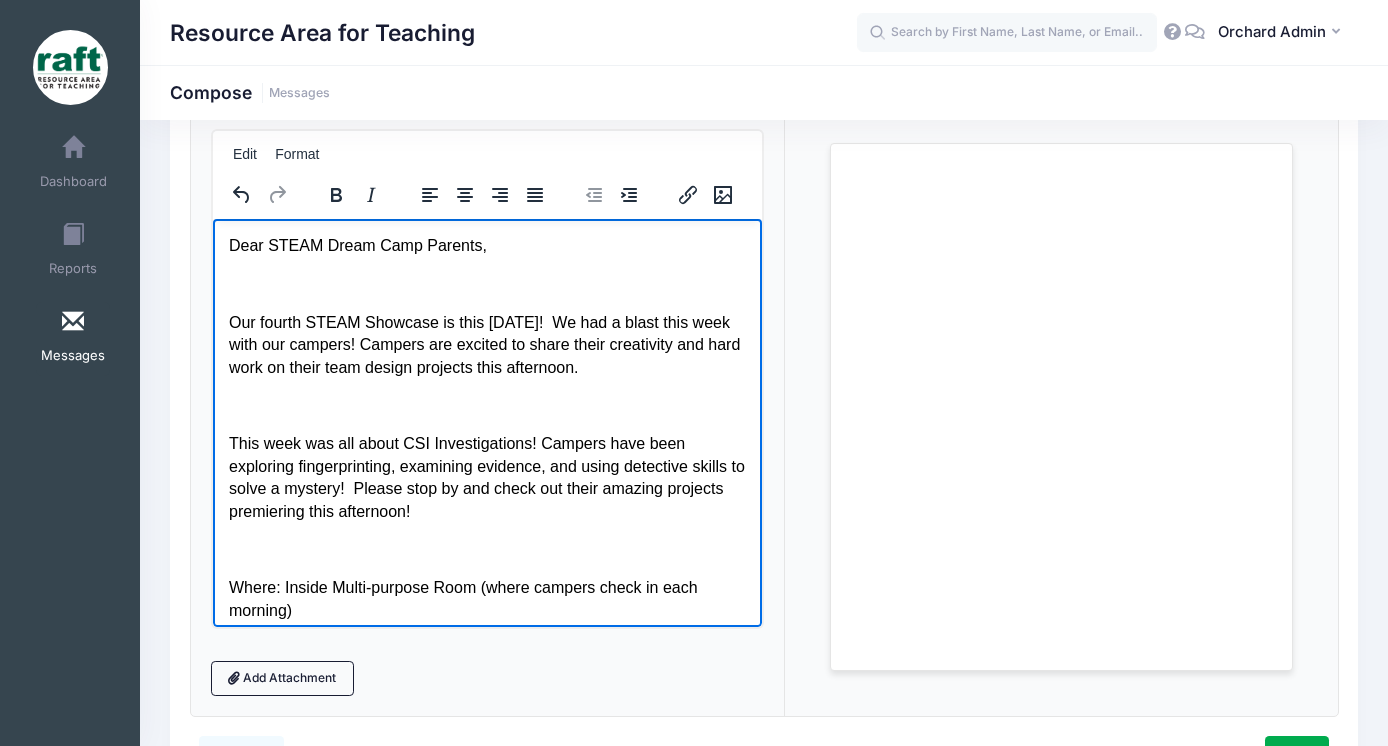 click at bounding box center (486, 283) 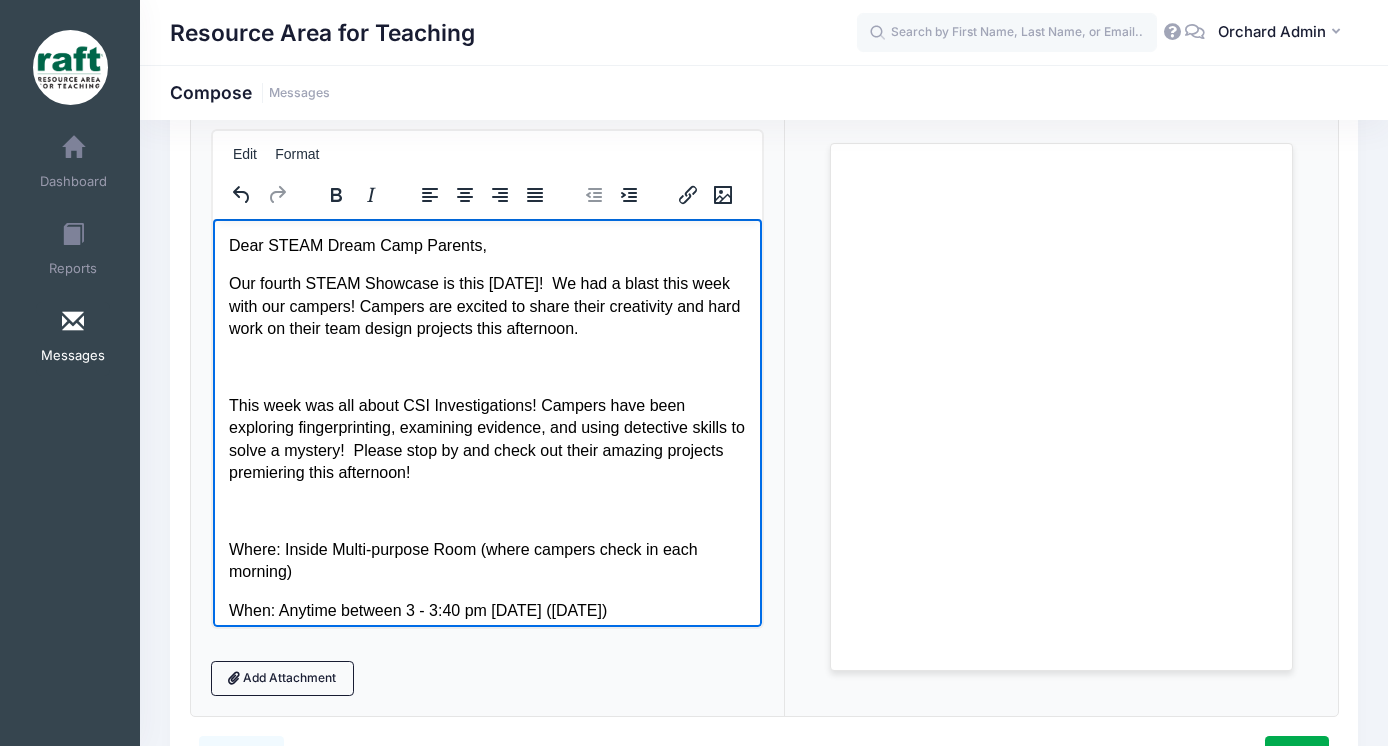 click at bounding box center (486, 367) 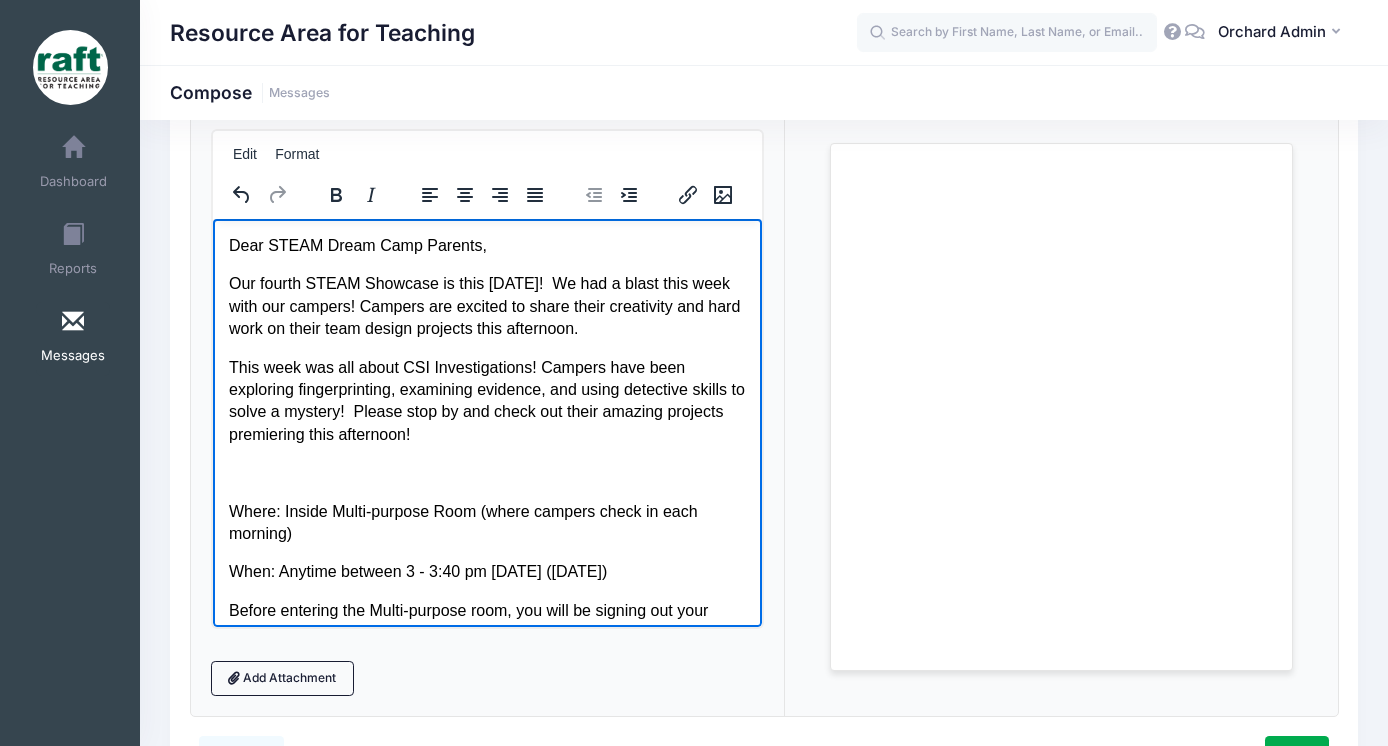 click at bounding box center [486, 472] 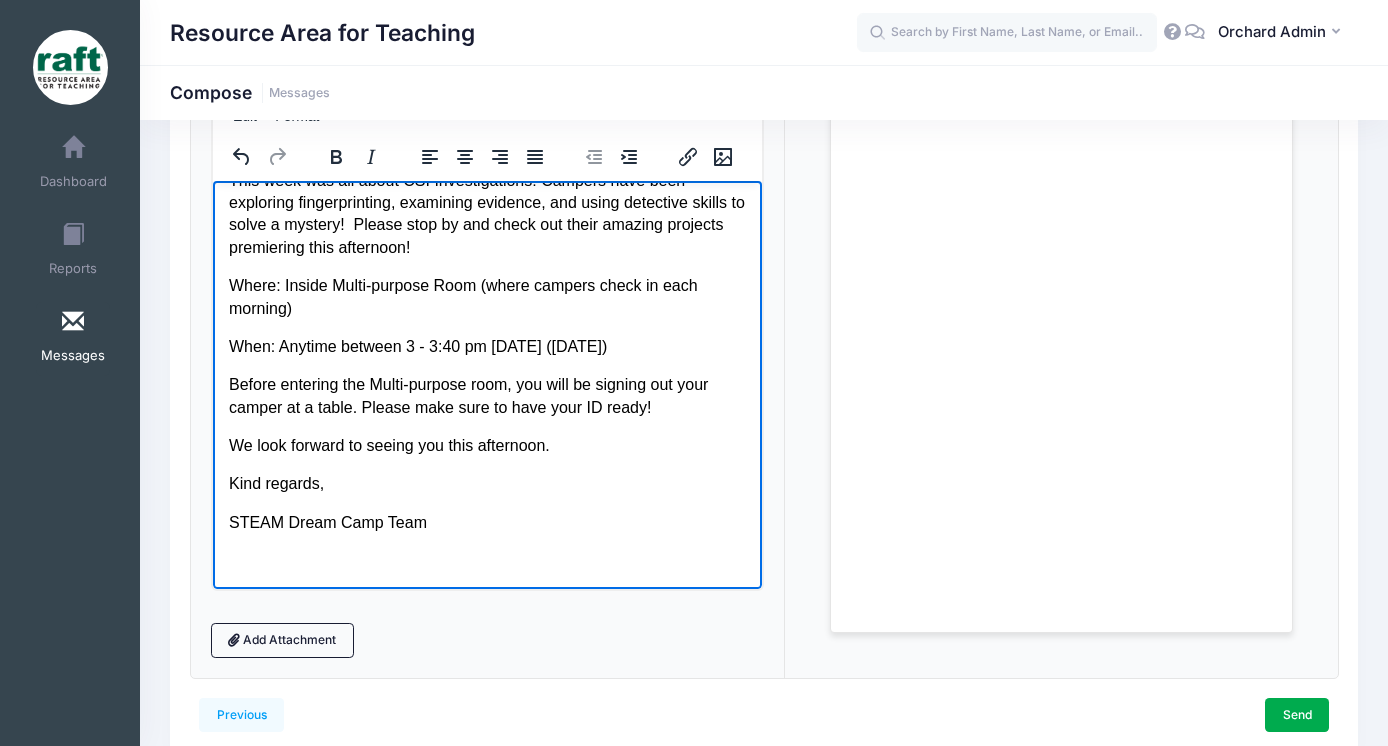 scroll, scrollTop: 306, scrollLeft: 0, axis: vertical 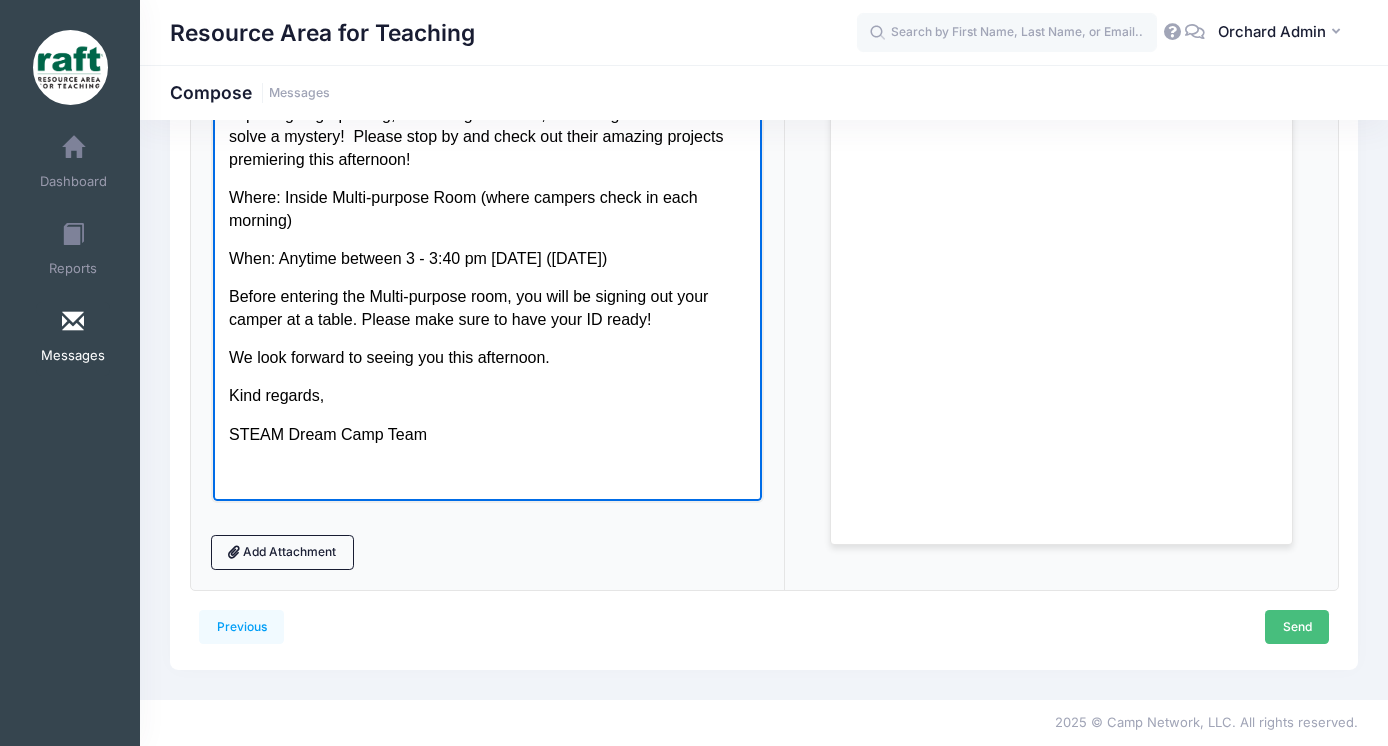 click on "Send" at bounding box center (1297, 627) 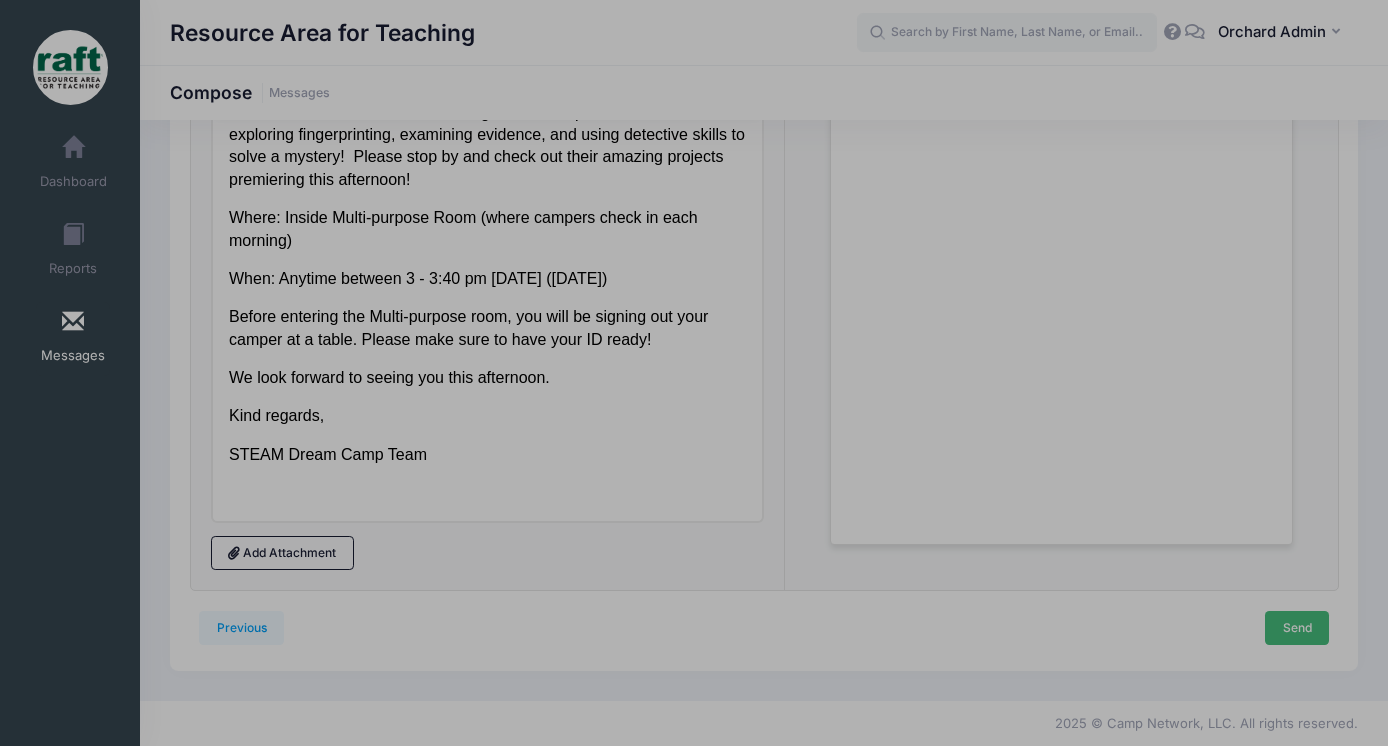 scroll, scrollTop: 0, scrollLeft: 0, axis: both 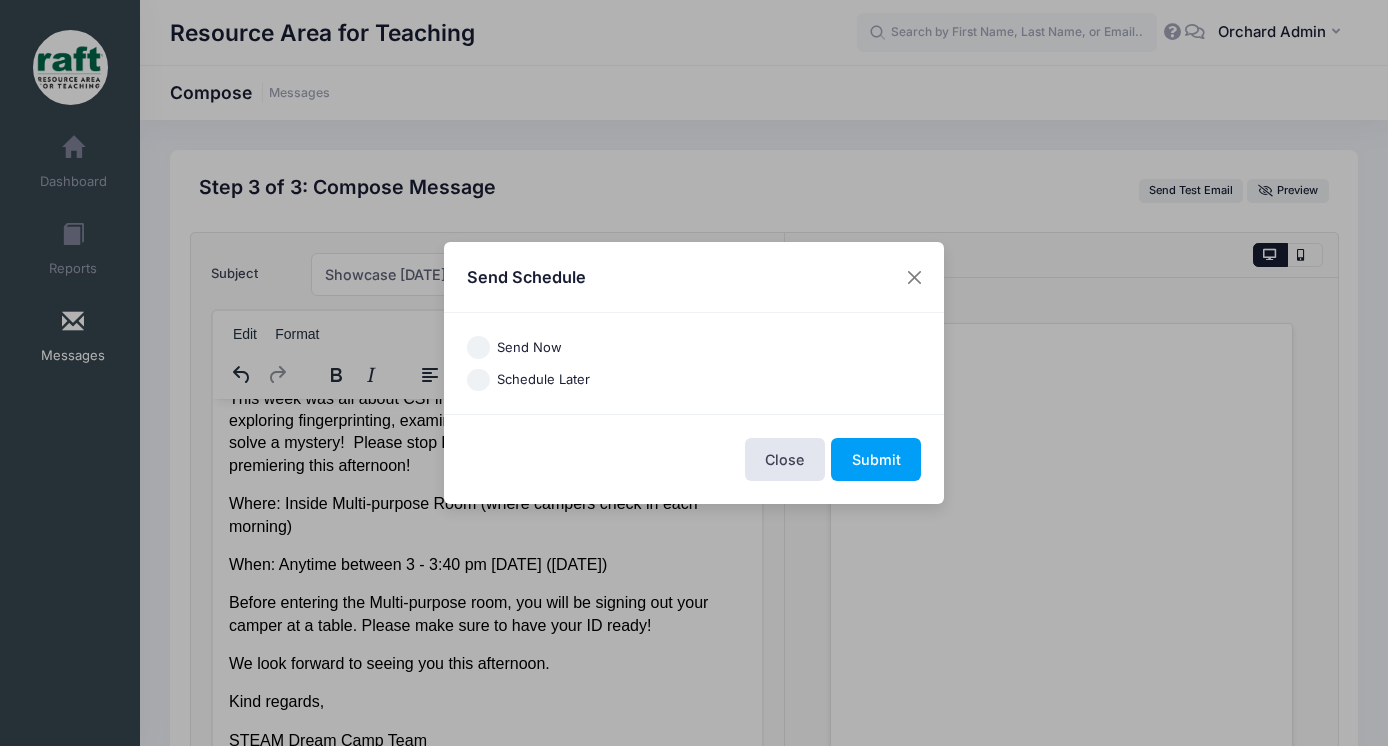 click on "Send Now" at bounding box center [478, 347] 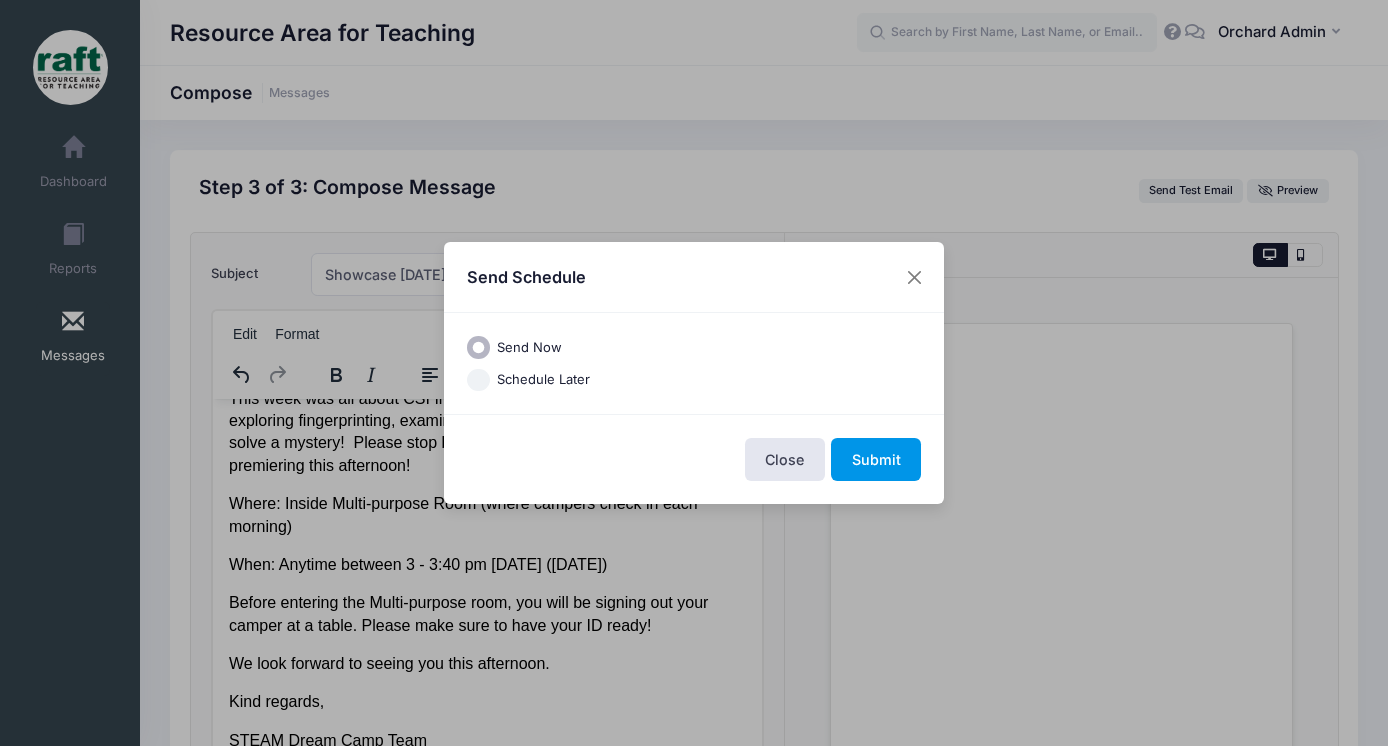 click on "Submit" at bounding box center (876, 459) 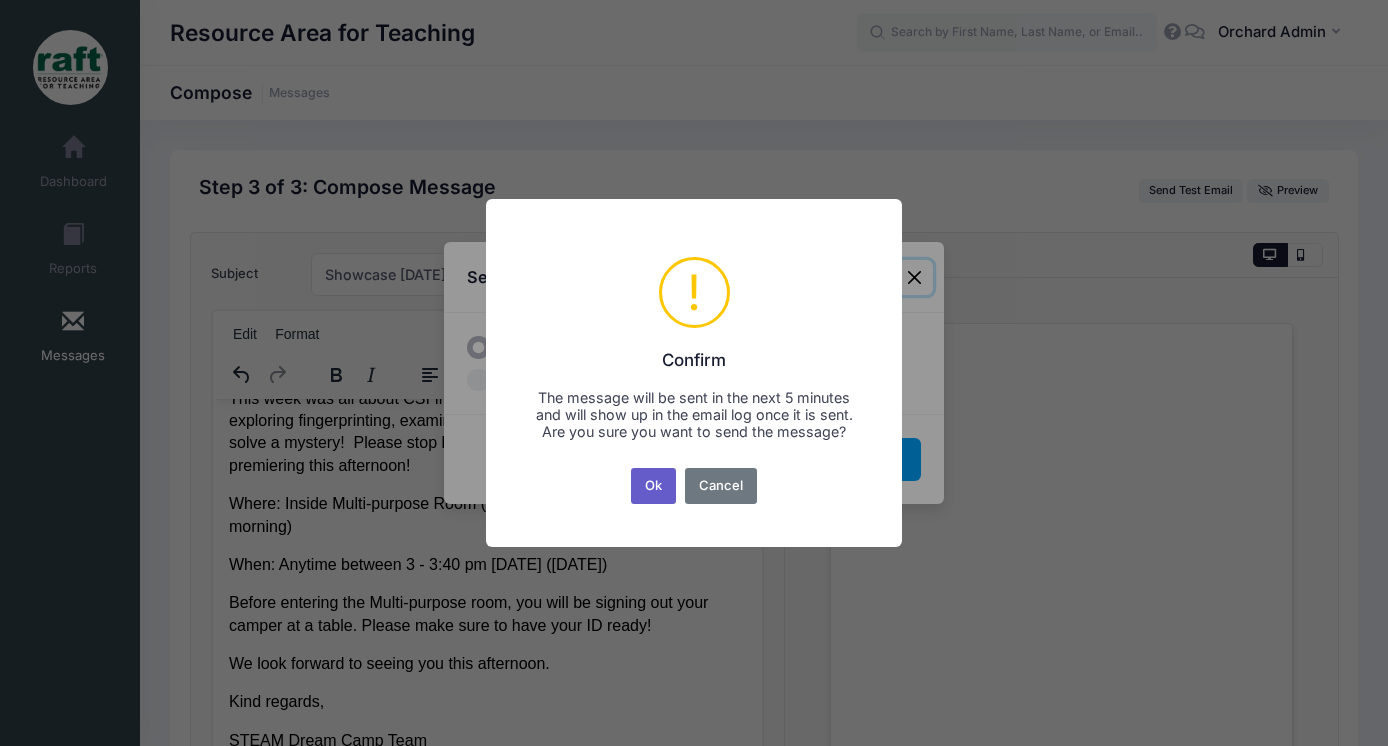click on "Ok" at bounding box center [654, 486] 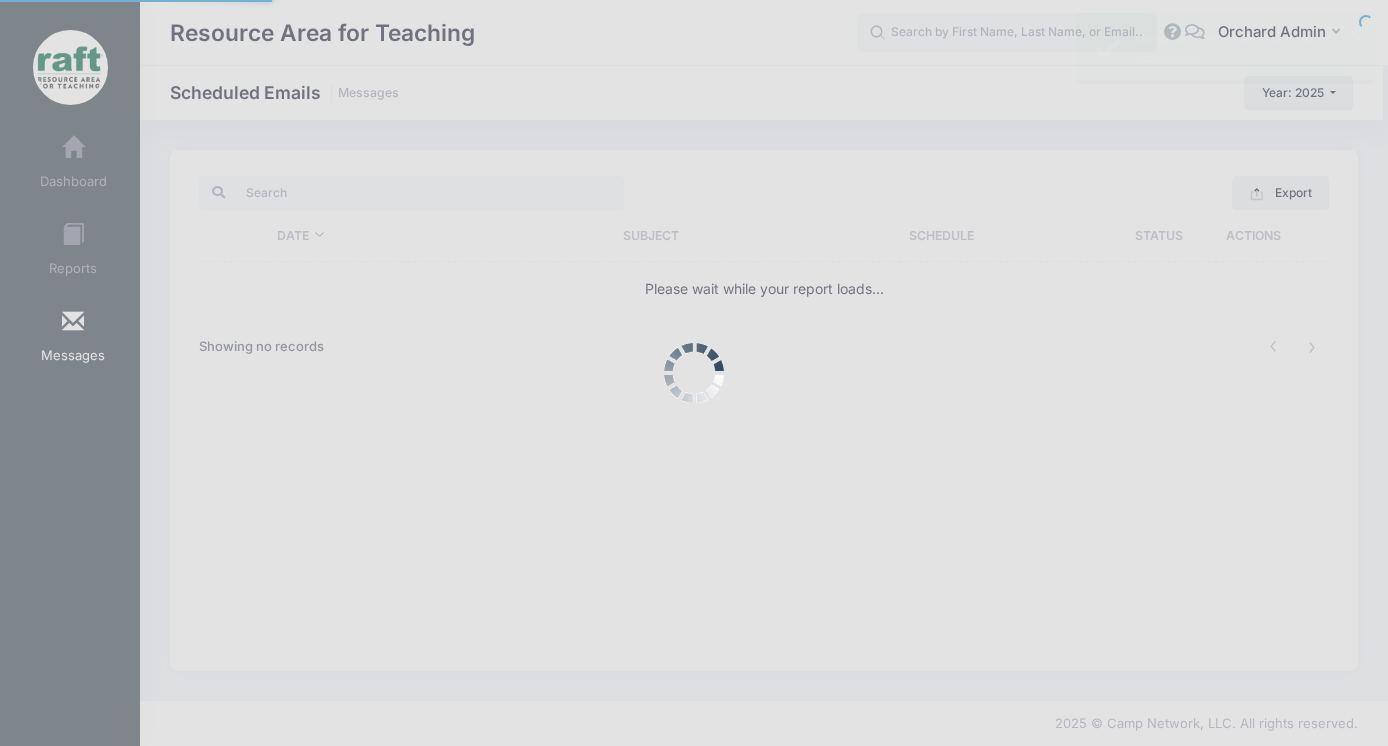 scroll, scrollTop: 0, scrollLeft: 0, axis: both 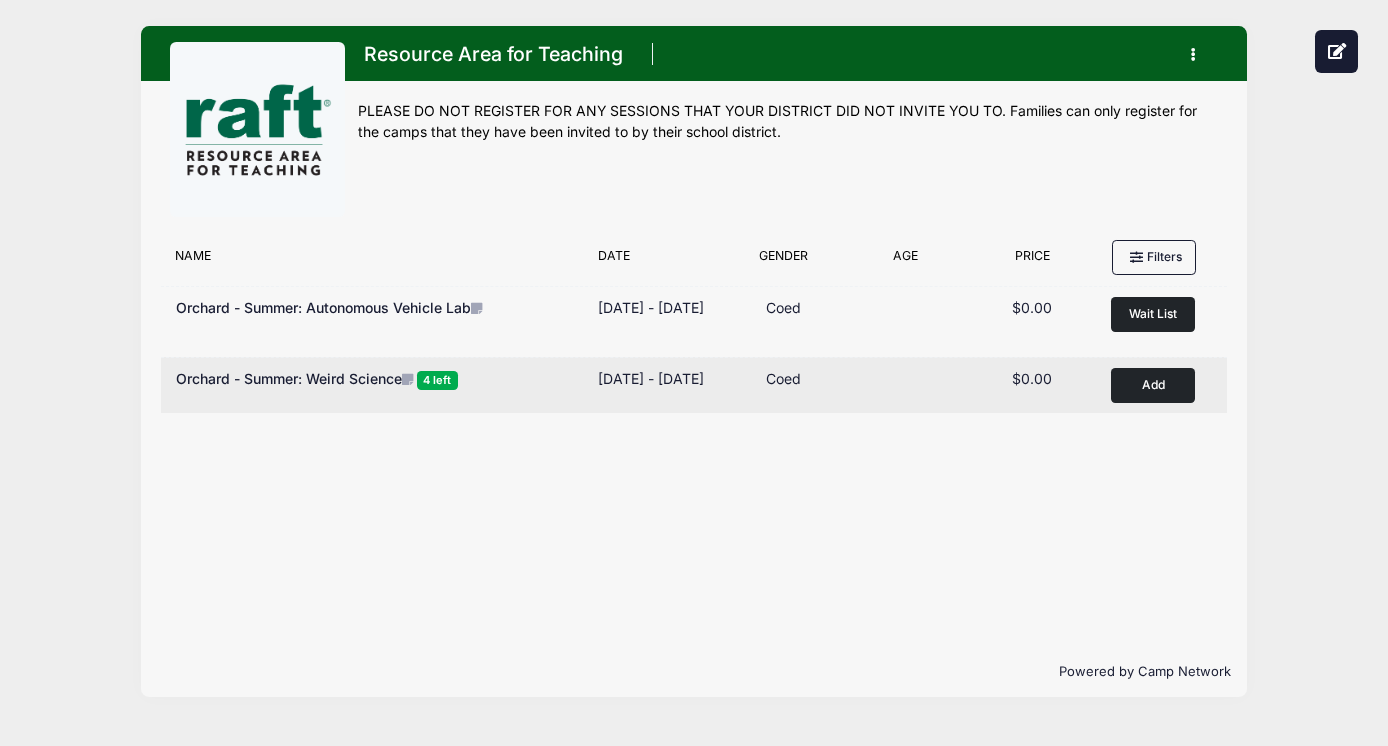 click on "Orchard - Summer: Weird Science
4 left" at bounding box center [377, 379] 